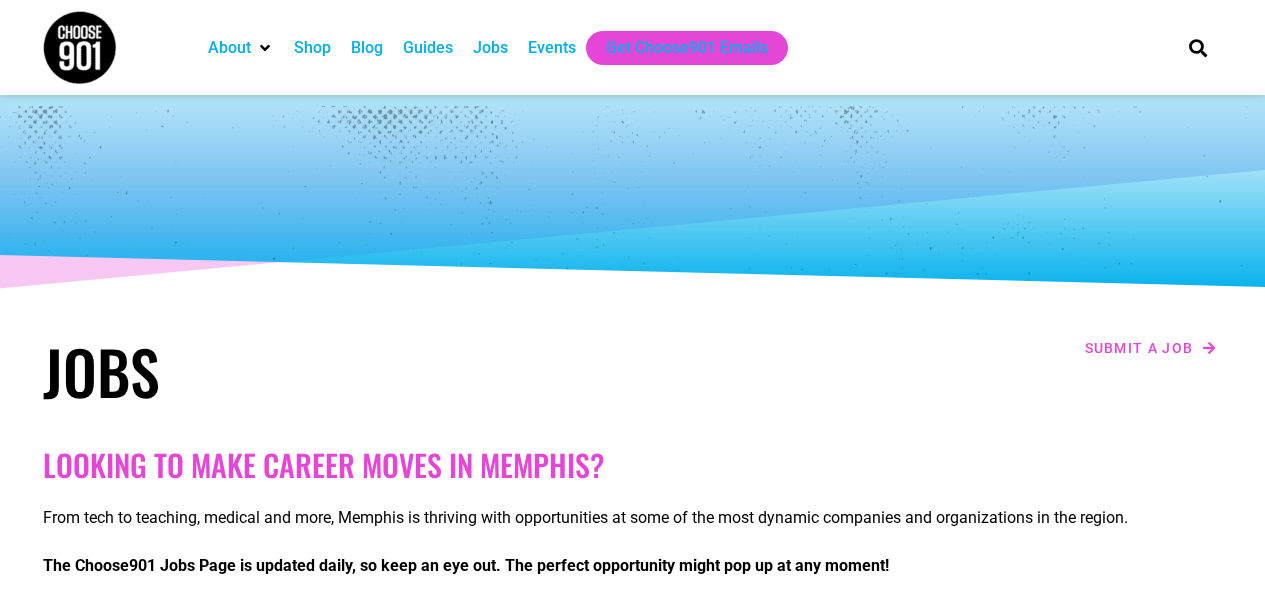 scroll, scrollTop: 500, scrollLeft: 0, axis: vertical 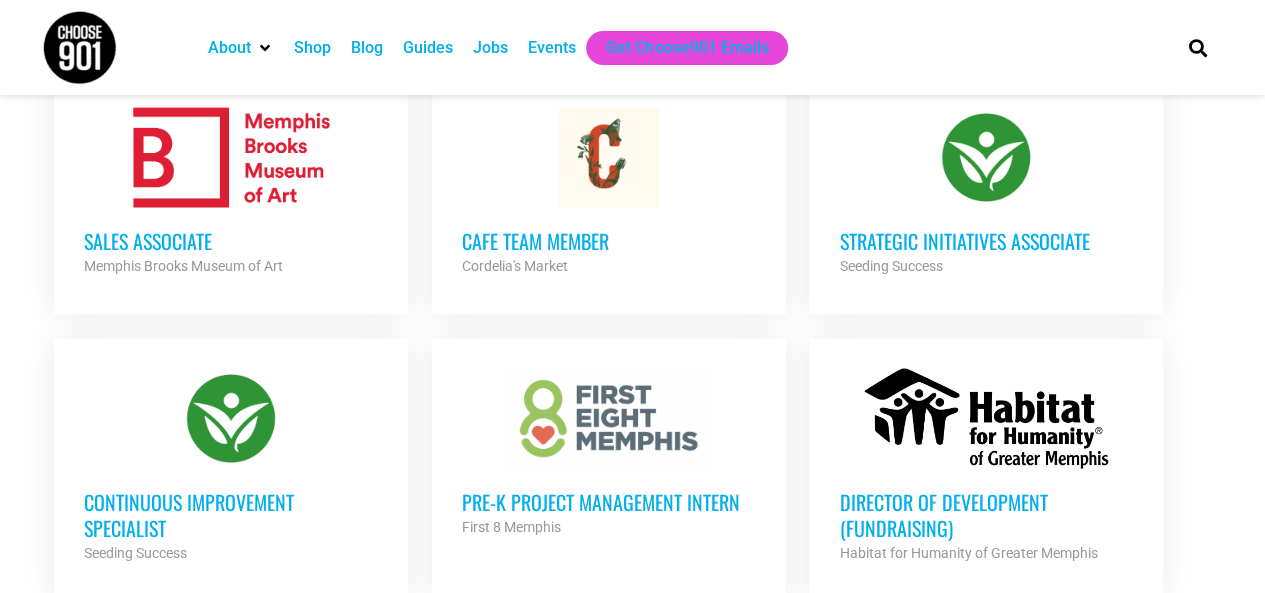 click on "Strategic Initiatives Associate" at bounding box center (986, 240) 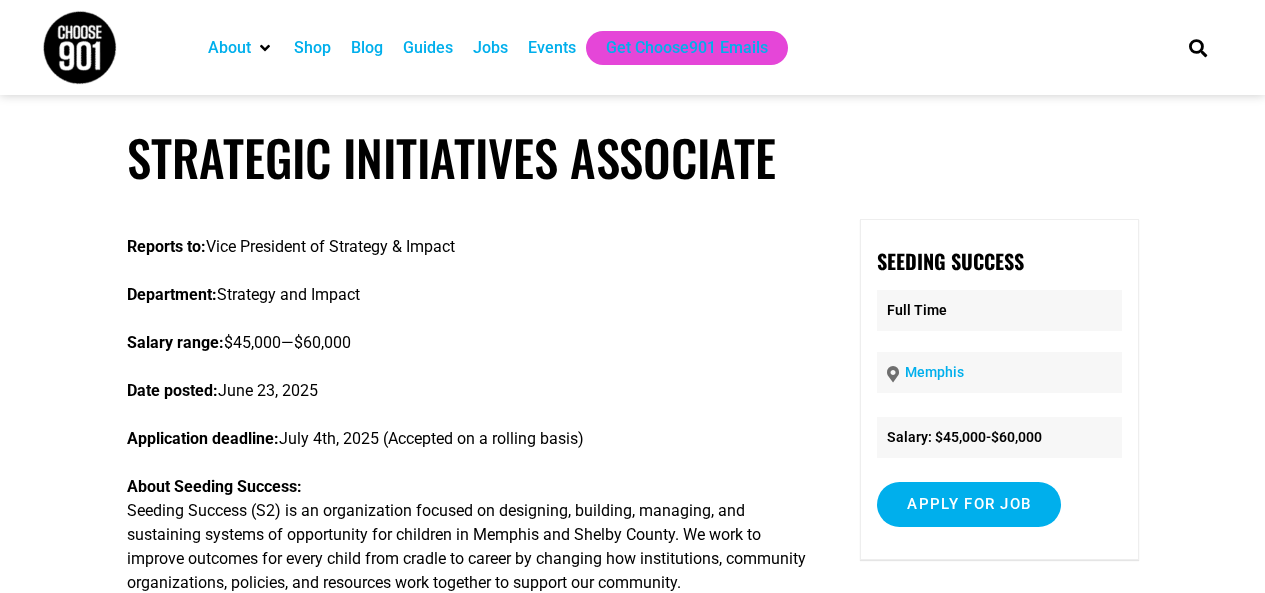 scroll, scrollTop: 0, scrollLeft: 0, axis: both 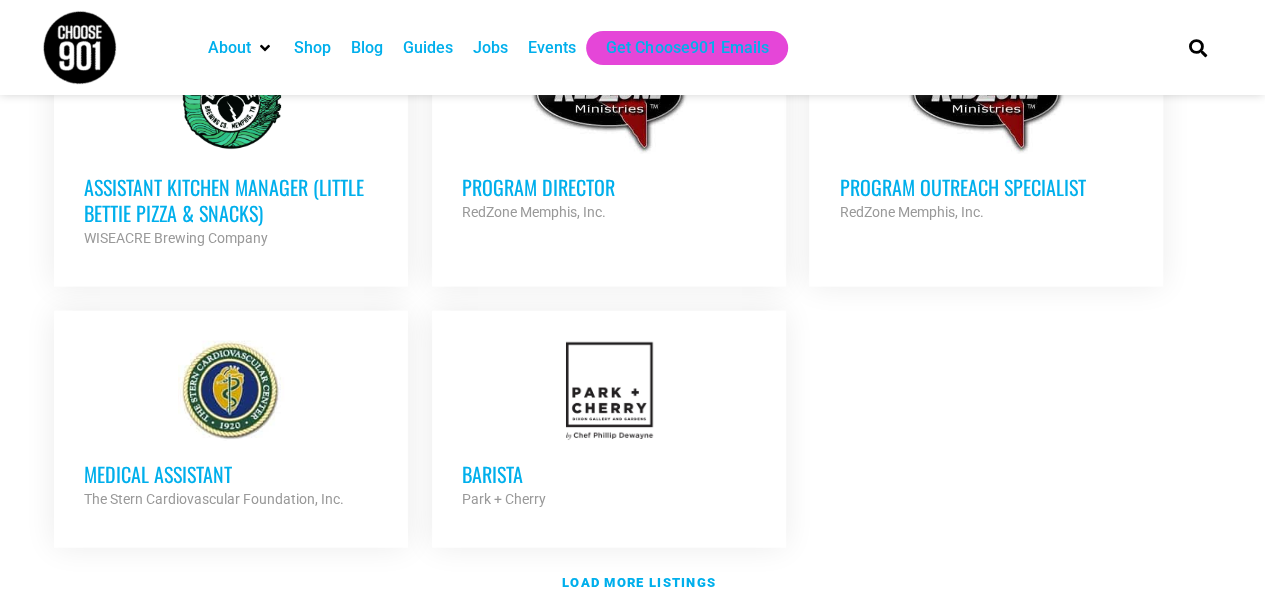 click on "Medical Assistant" at bounding box center (231, 474) 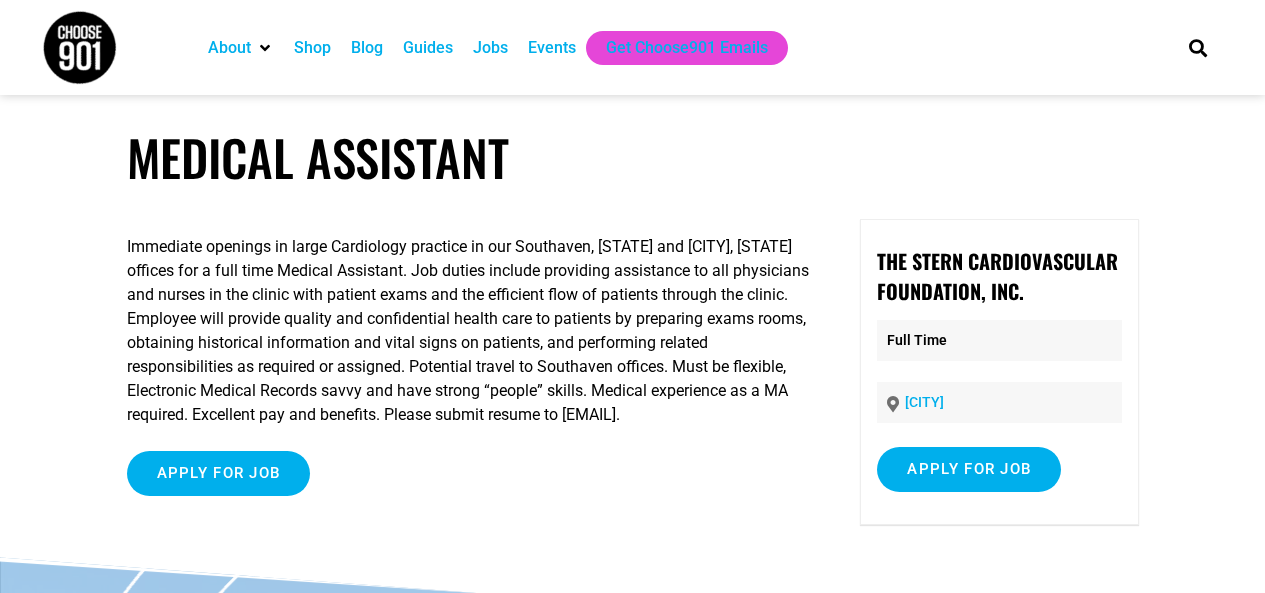 scroll, scrollTop: 0, scrollLeft: 0, axis: both 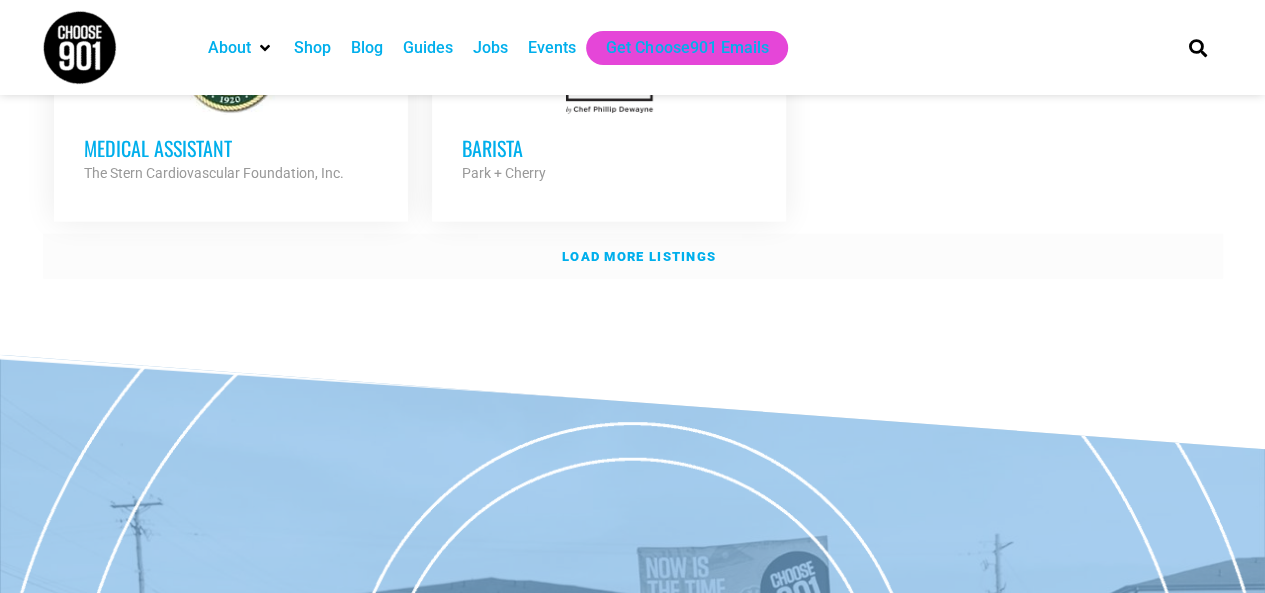 click on "Load more listings" at bounding box center [639, 256] 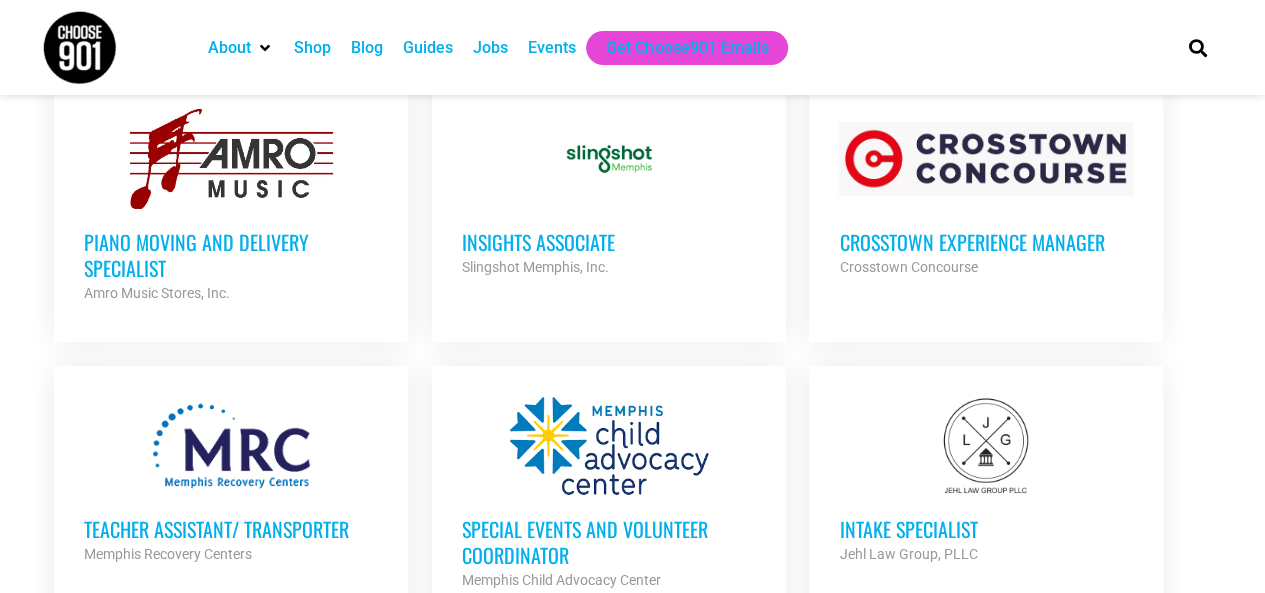 click on "Crosstown Experience Manager" at bounding box center (986, 242) 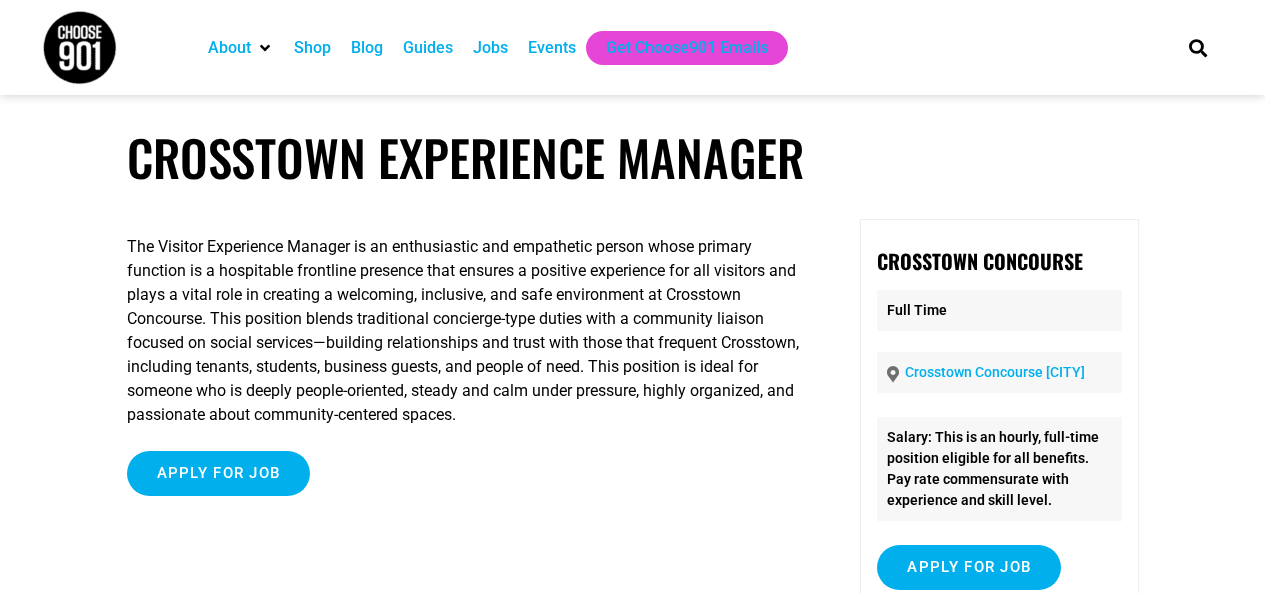 scroll, scrollTop: 0, scrollLeft: 0, axis: both 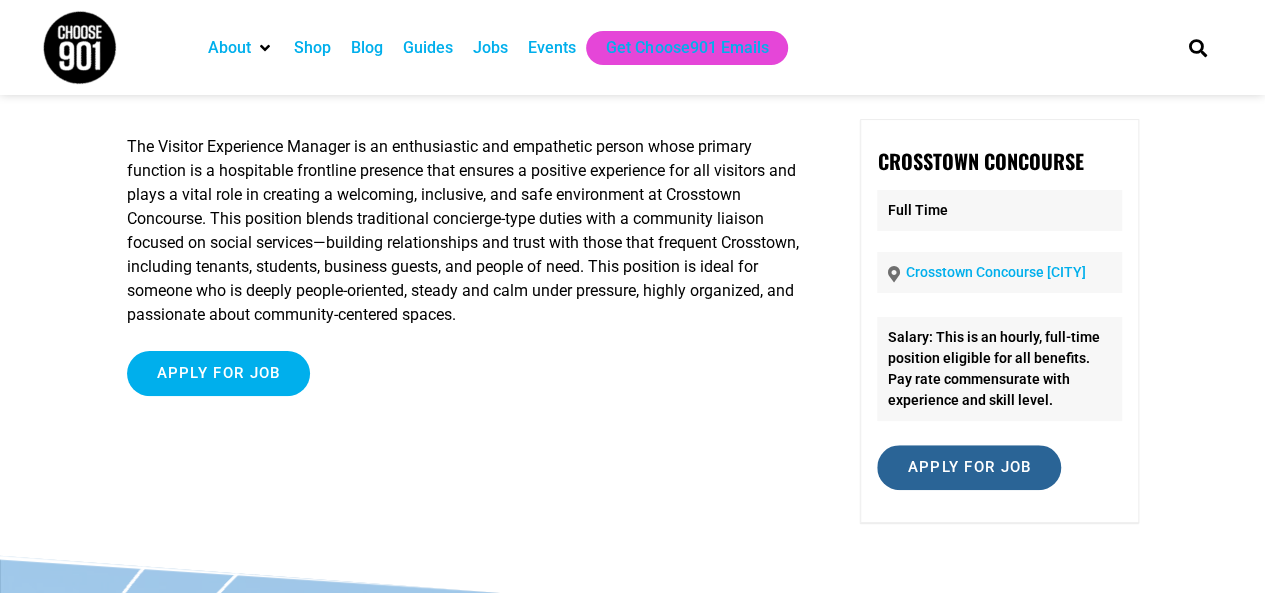 click on "Apply for job" at bounding box center [969, 467] 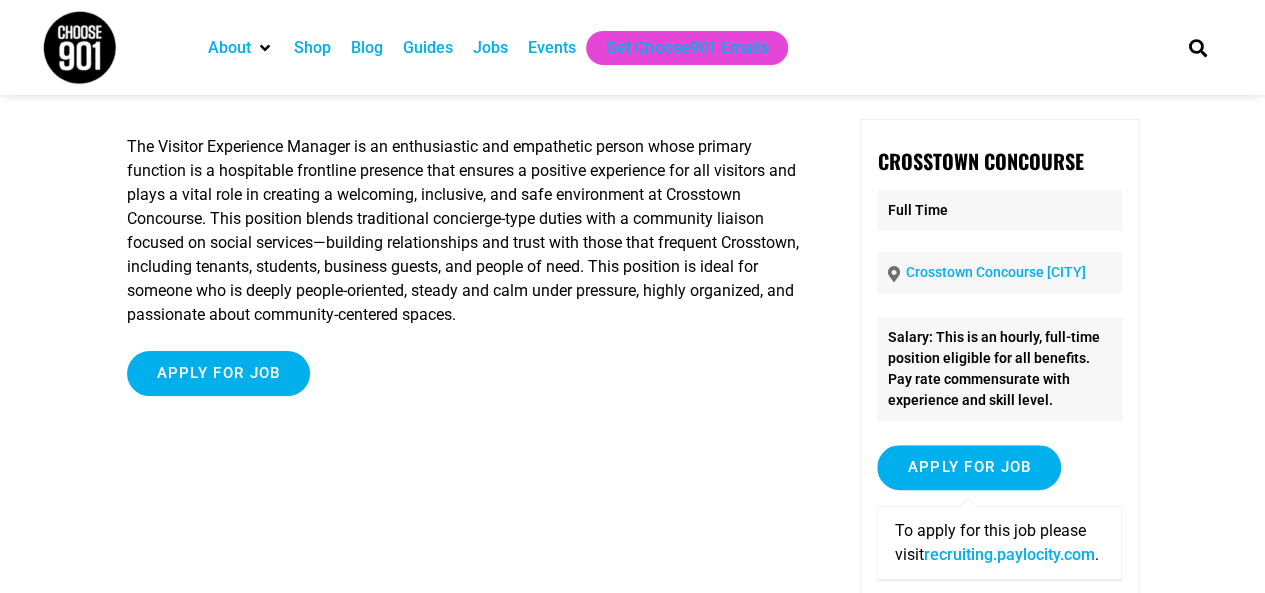 click on "recruiting.paylocity.com" at bounding box center [1008, 554] 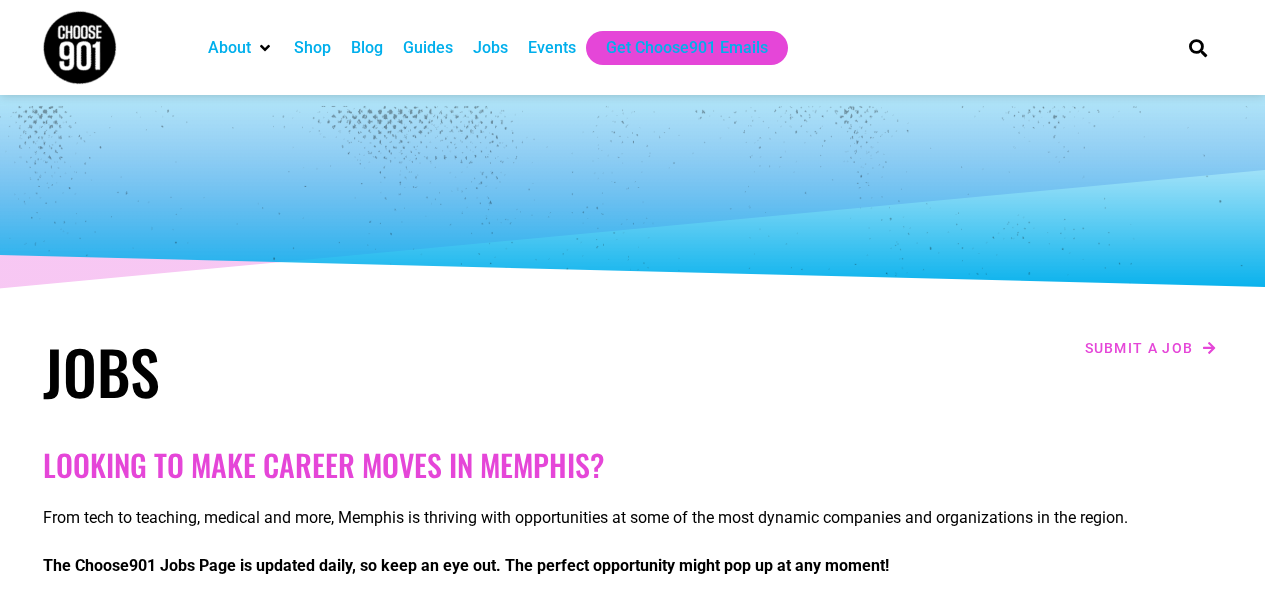 scroll, scrollTop: 3602, scrollLeft: 0, axis: vertical 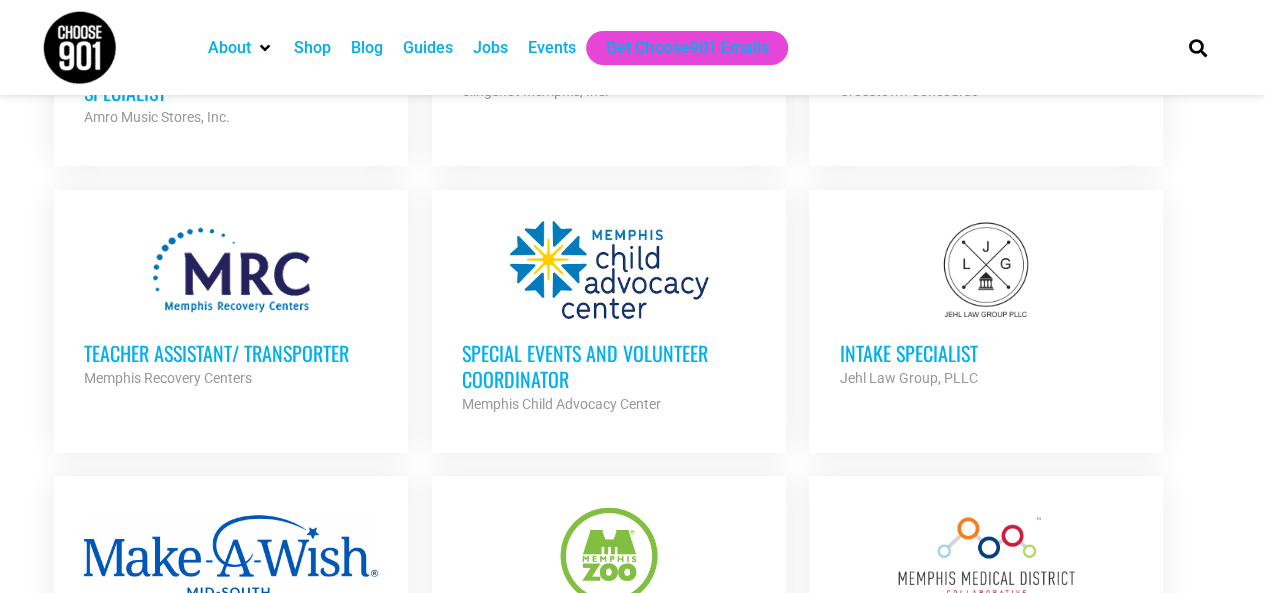 click on "Special Events and Volunteer Coordinator" at bounding box center (609, 366) 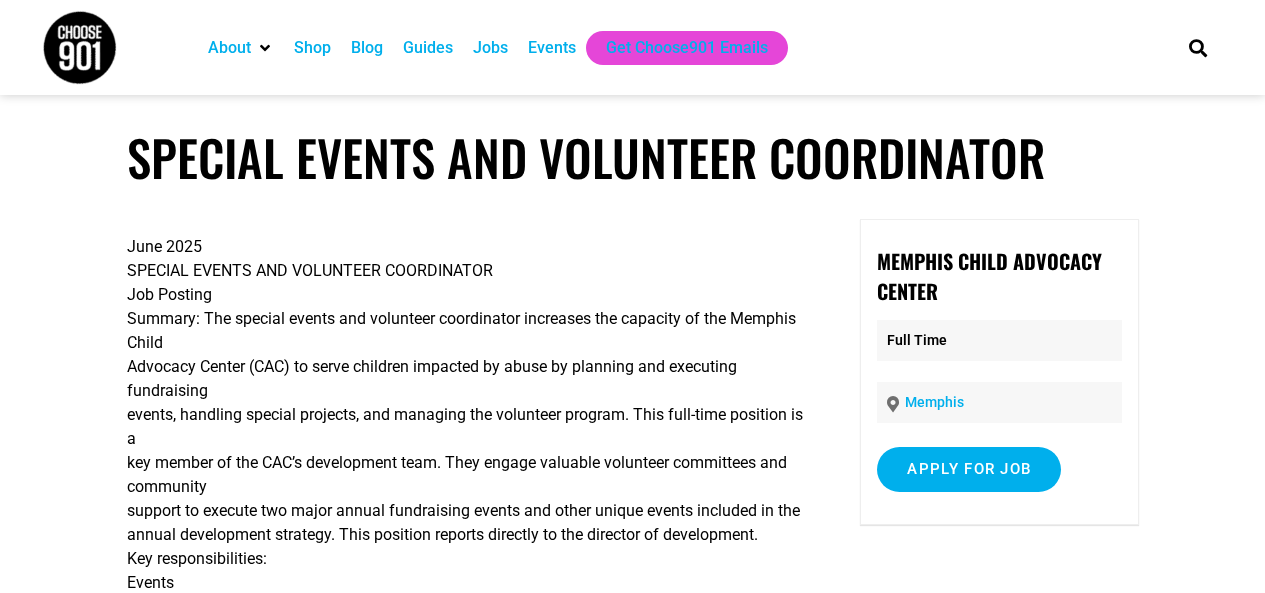 scroll, scrollTop: 0, scrollLeft: 0, axis: both 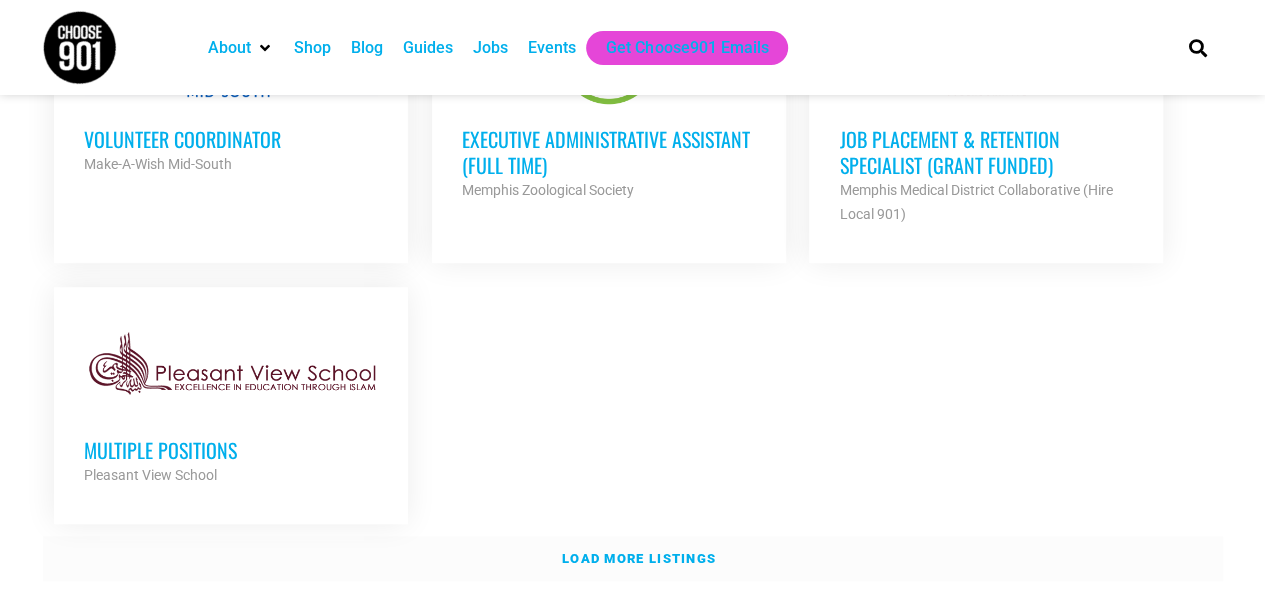 click on "Load more listings" at bounding box center (639, 558) 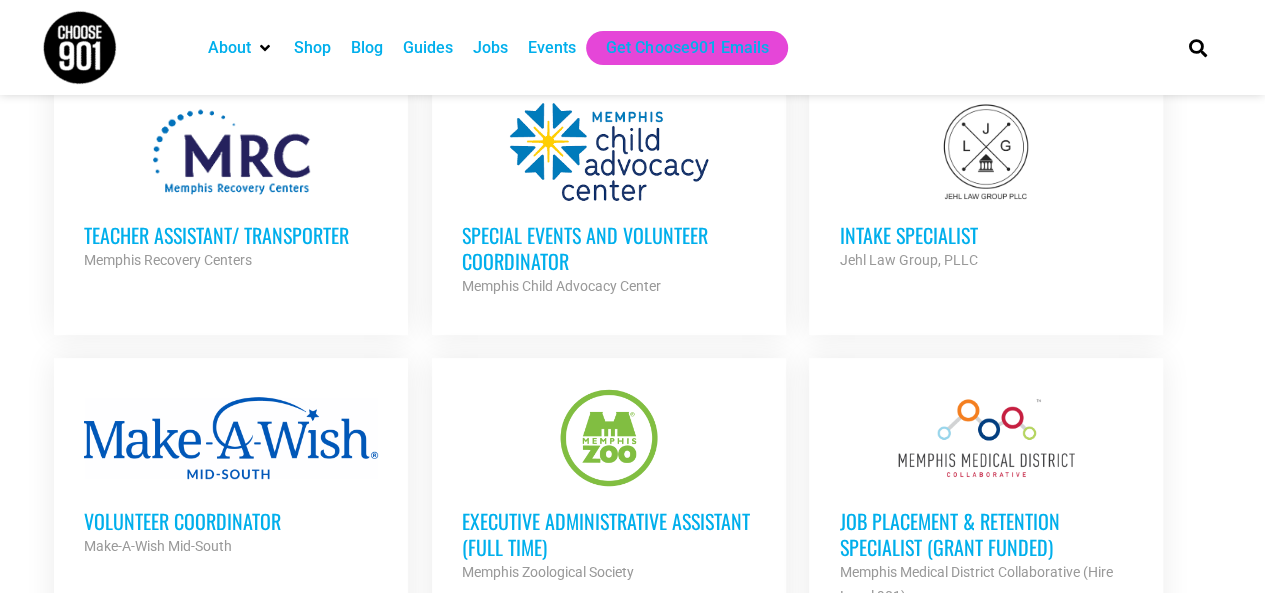 scroll, scrollTop: 3702, scrollLeft: 0, axis: vertical 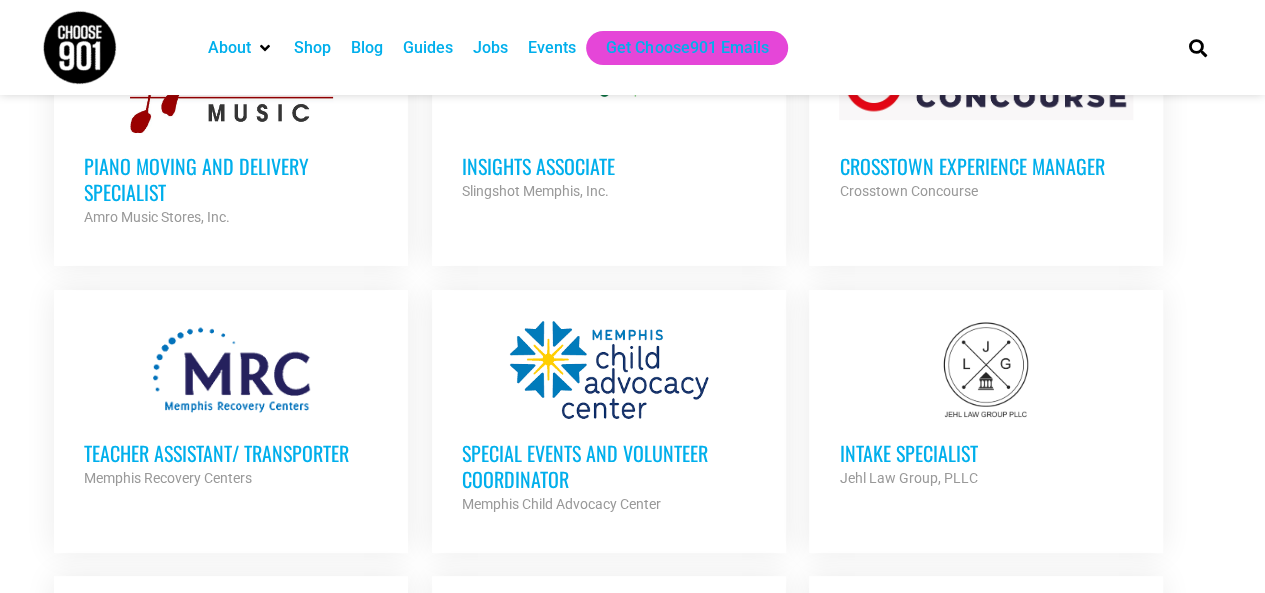 click on "Memphis Recovery Centers" at bounding box center [231, 478] 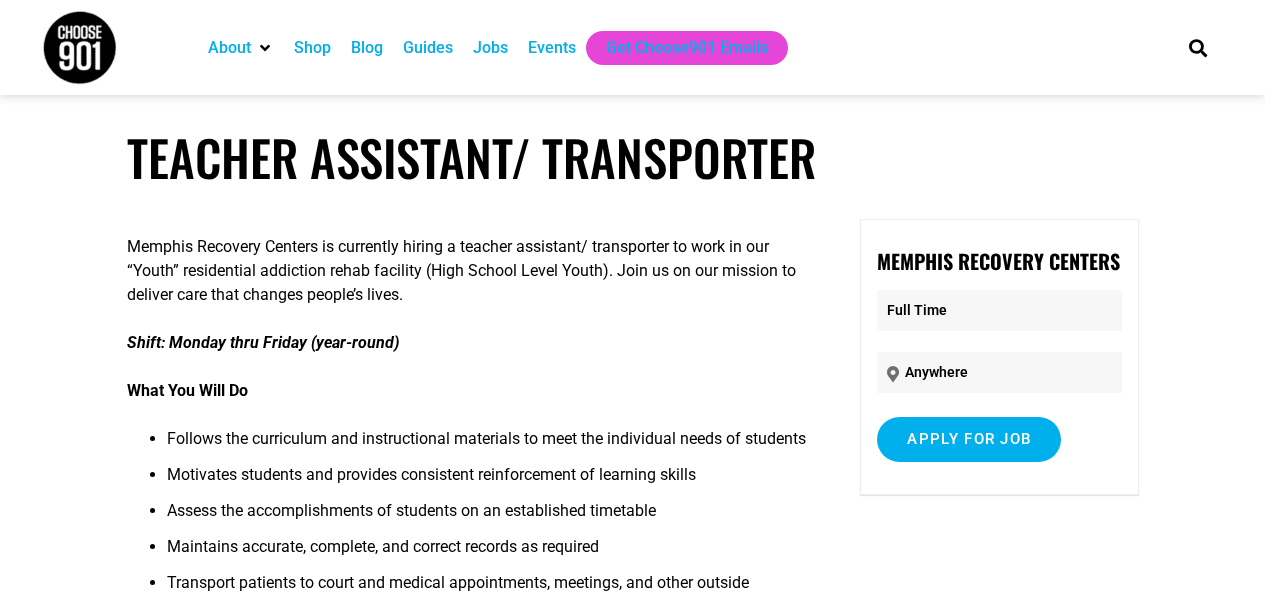 scroll, scrollTop: 0, scrollLeft: 0, axis: both 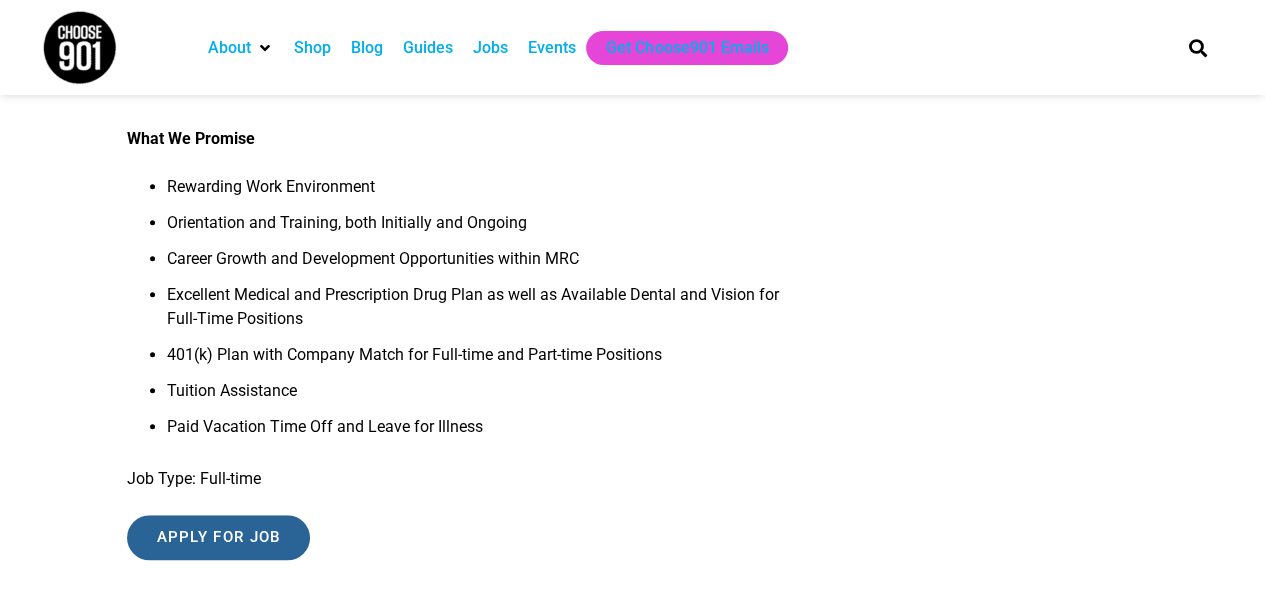 click on "Apply for job" at bounding box center [219, 537] 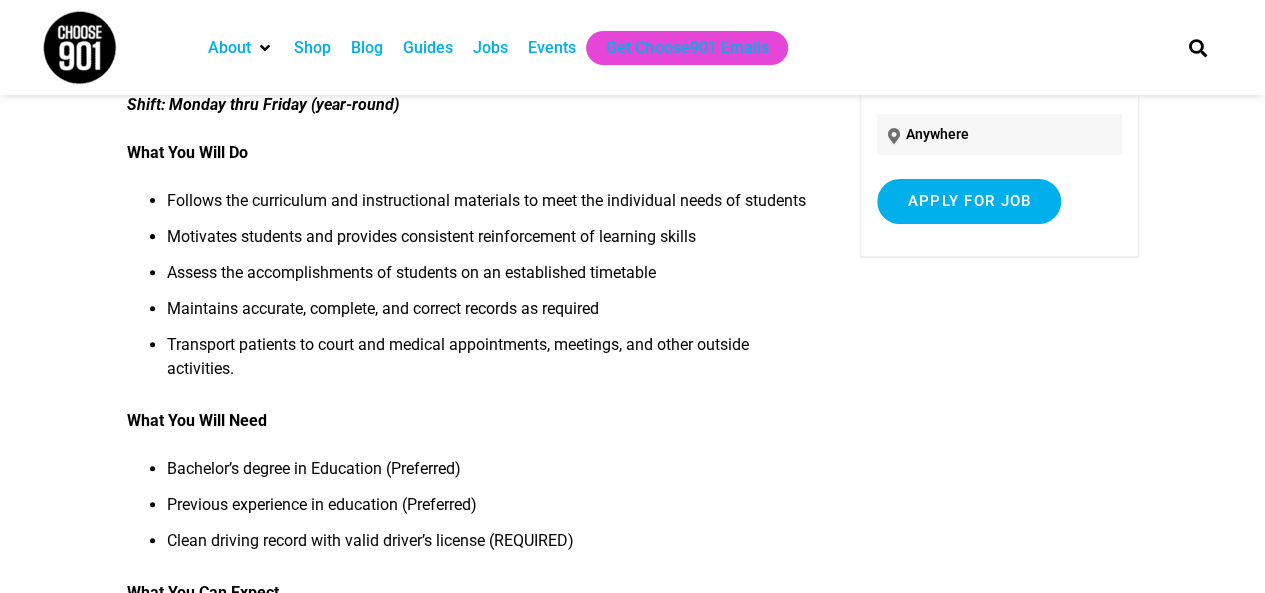 scroll, scrollTop: 0, scrollLeft: 0, axis: both 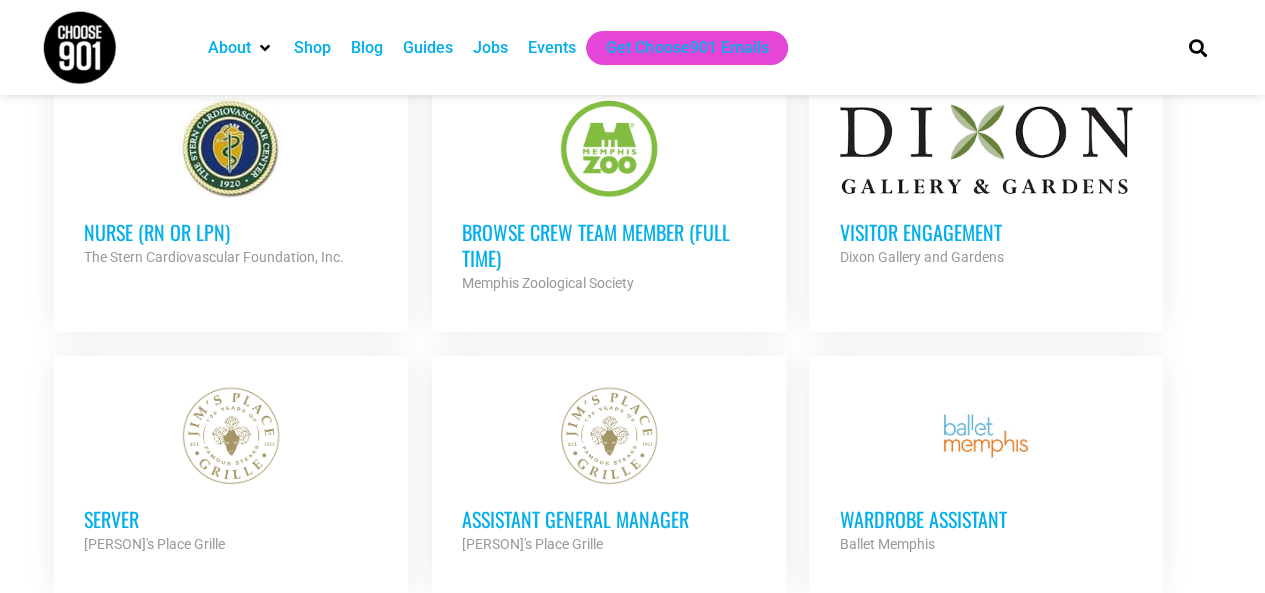 click on "Visitor Engagement
Dixon Gallery and Gardens
Partner Org" at bounding box center [986, 234] 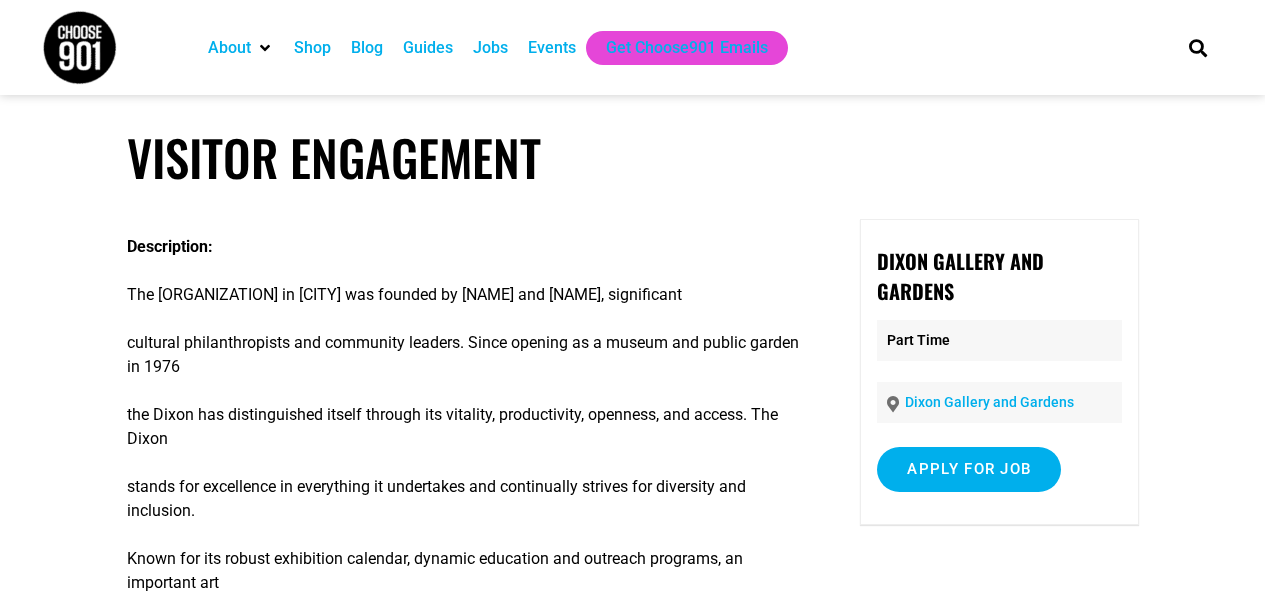 scroll, scrollTop: 0, scrollLeft: 0, axis: both 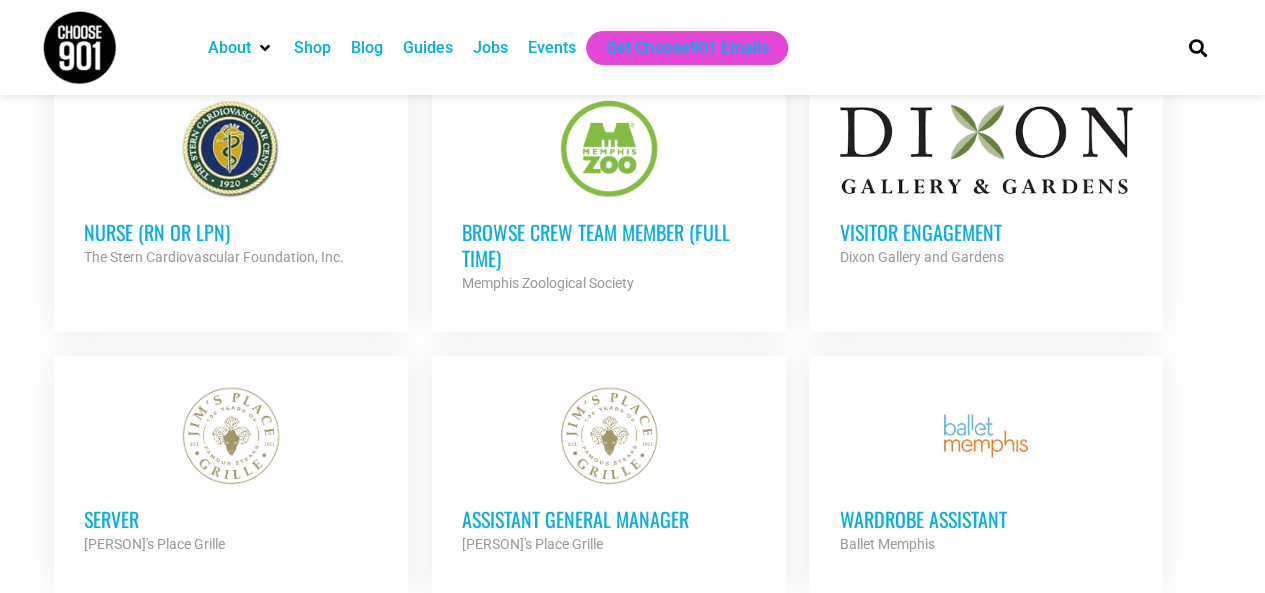 click at bounding box center [986, 149] 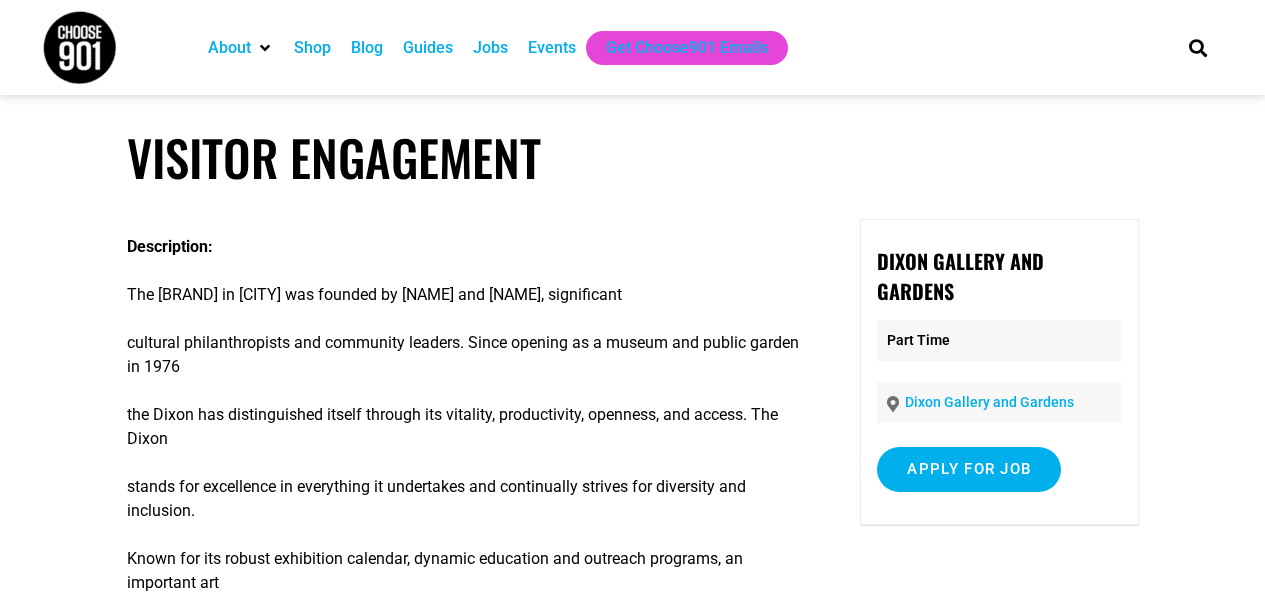 scroll, scrollTop: 0, scrollLeft: 0, axis: both 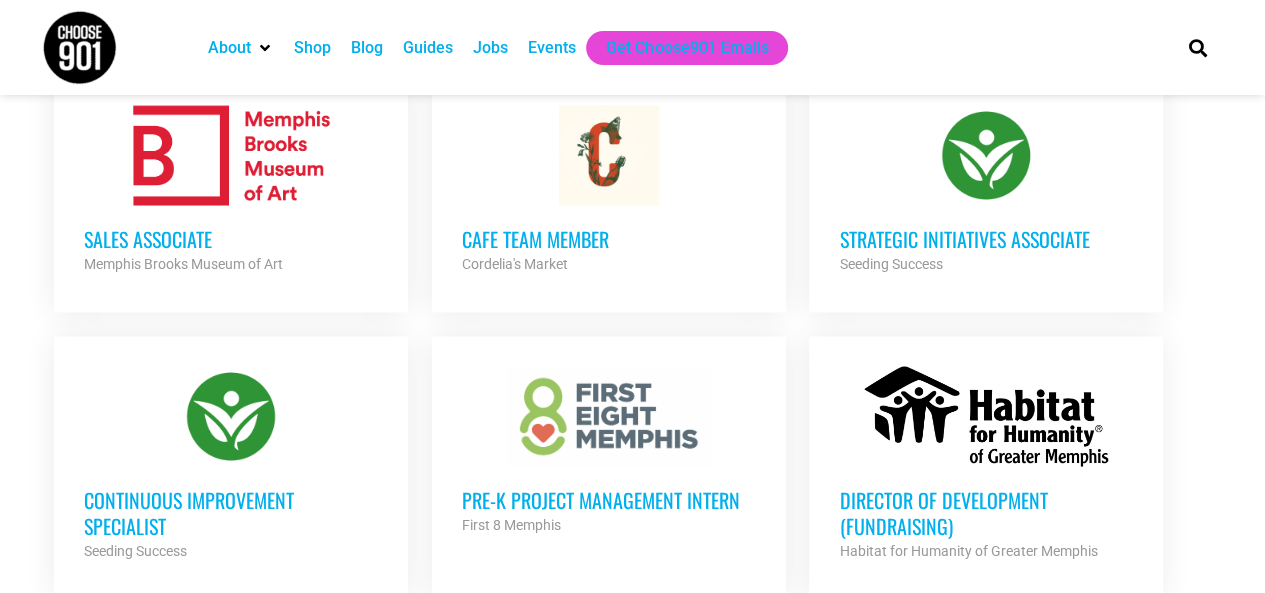 click on "Cafe Team Member" at bounding box center [609, 238] 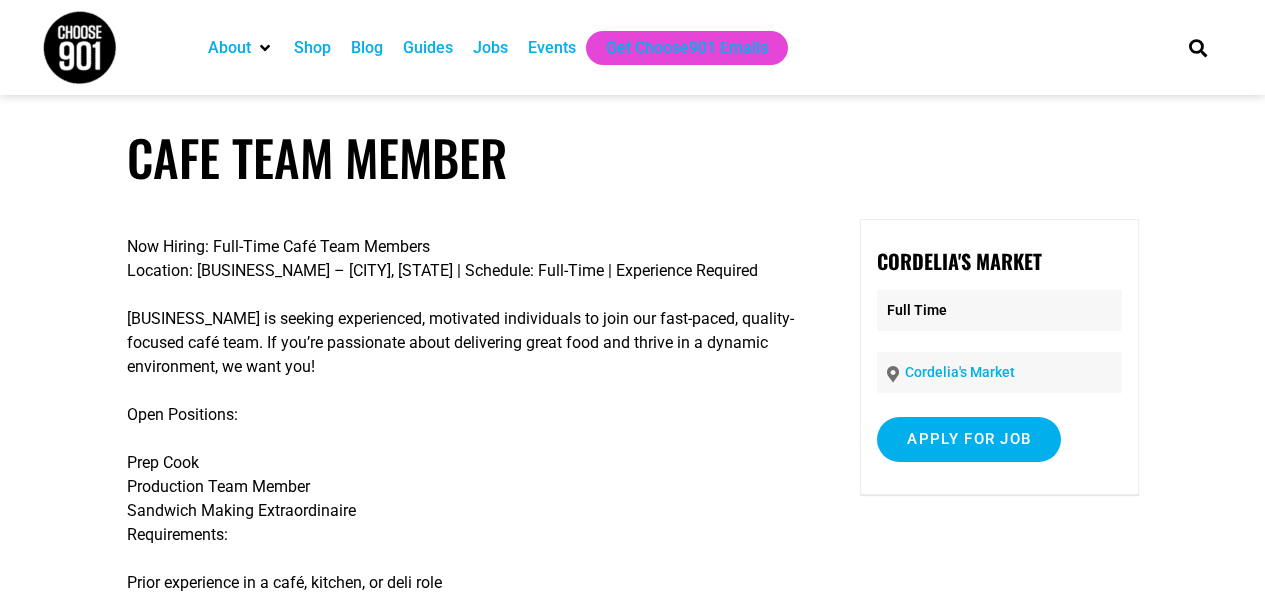 scroll, scrollTop: 0, scrollLeft: 0, axis: both 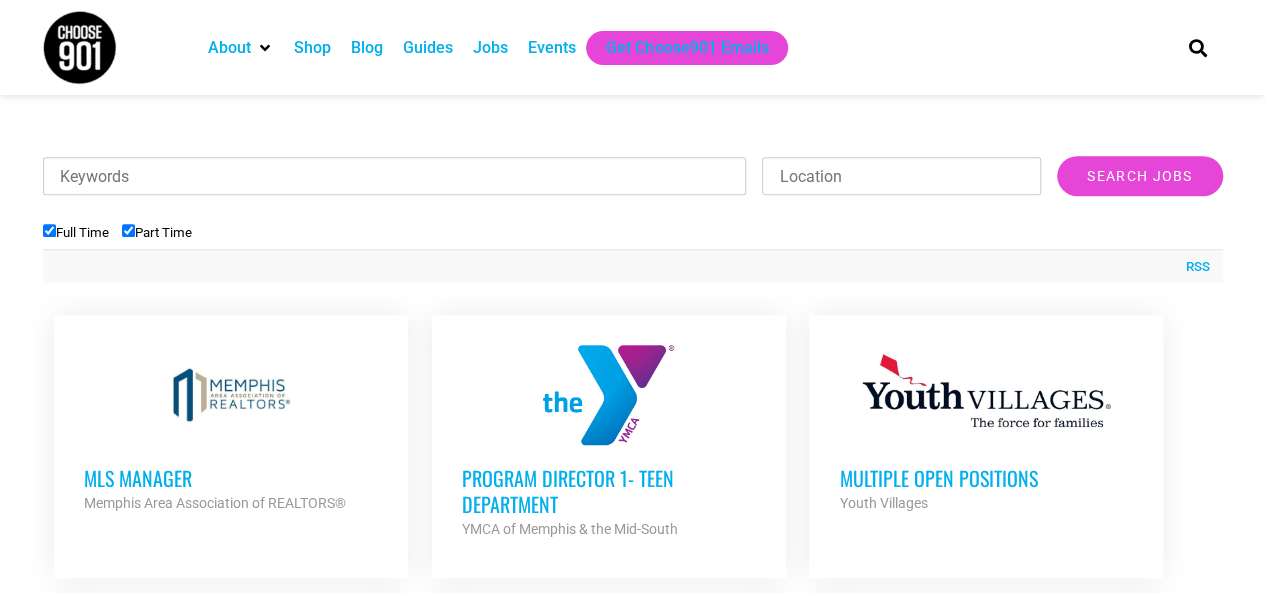click at bounding box center [986, 395] 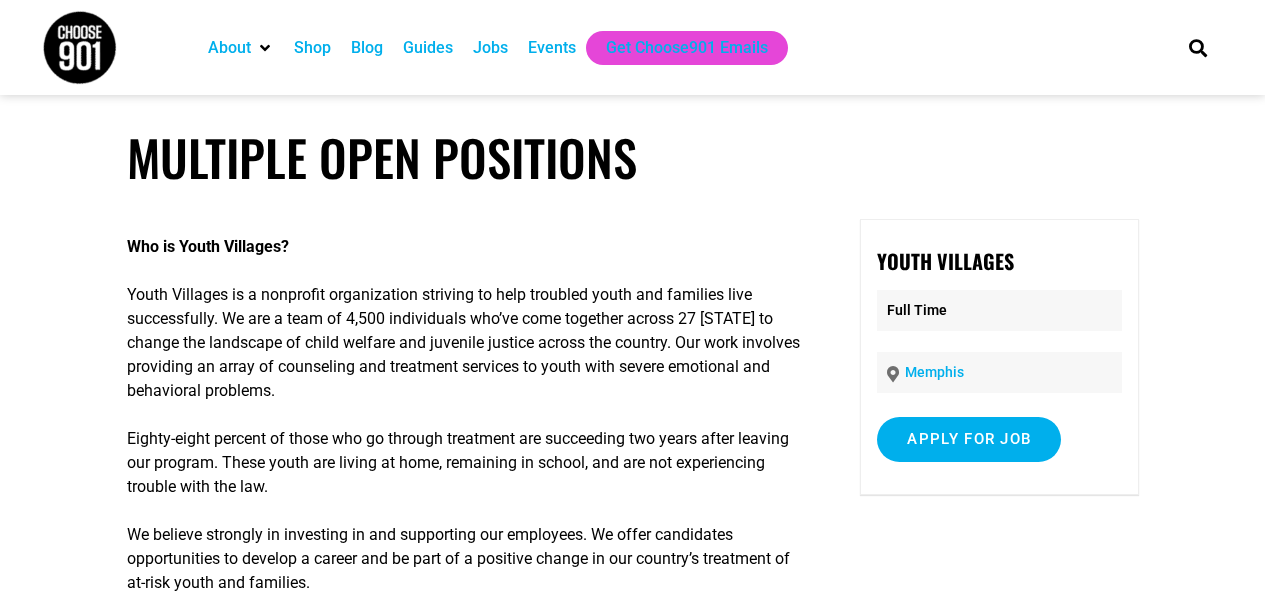 scroll, scrollTop: 0, scrollLeft: 0, axis: both 